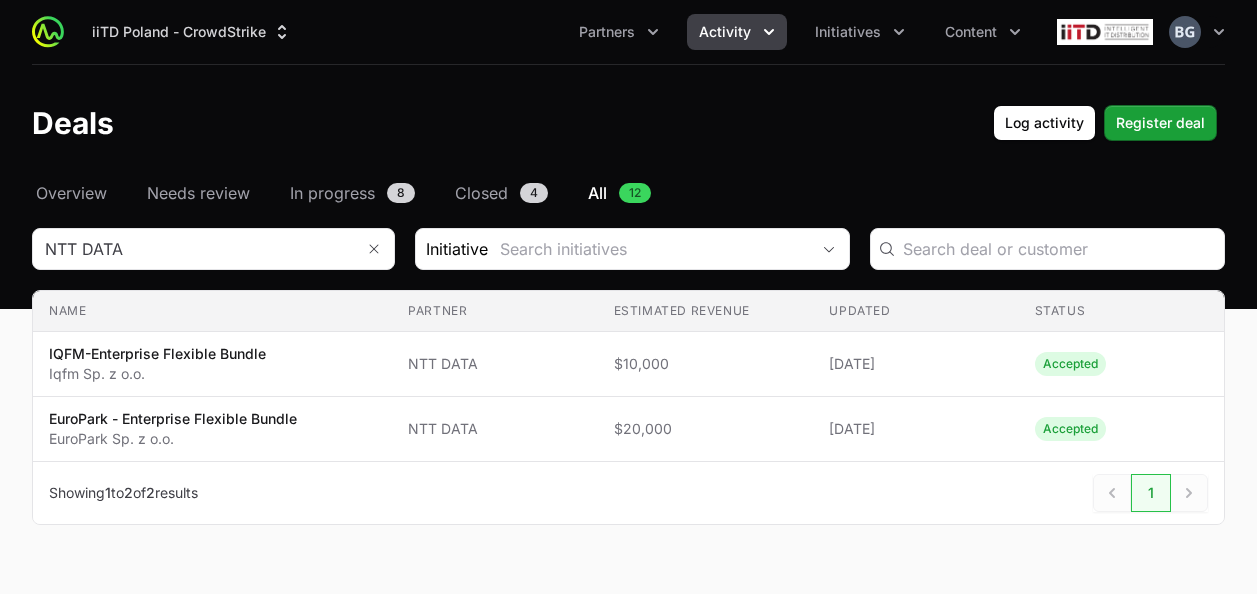 scroll, scrollTop: 0, scrollLeft: 0, axis: both 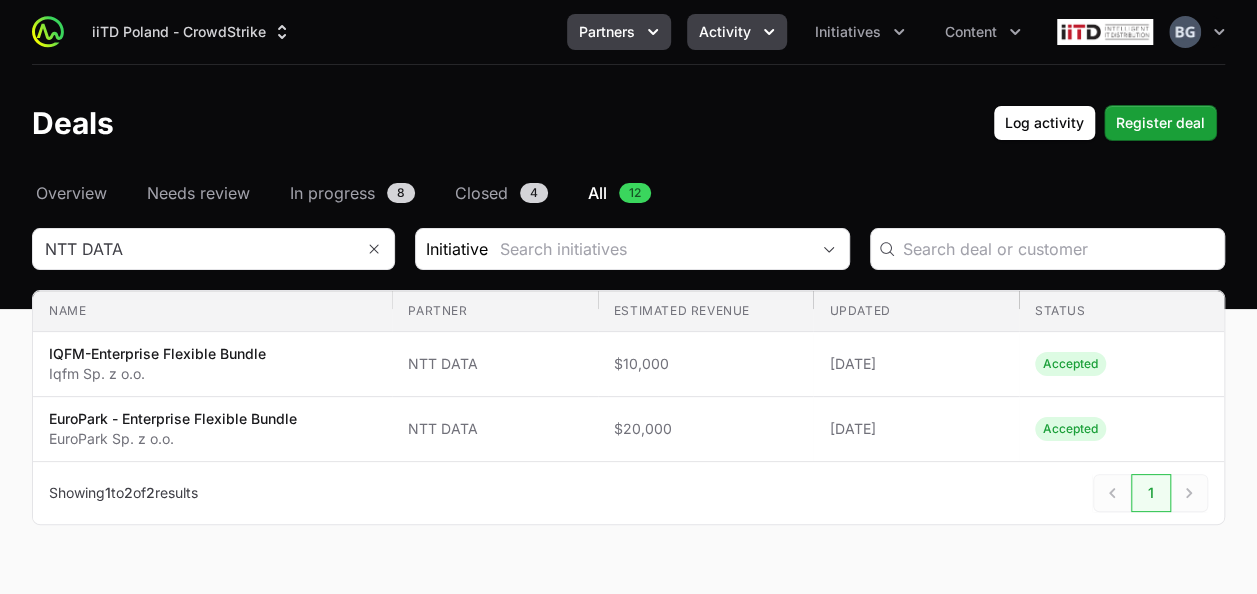 click on "Partners" 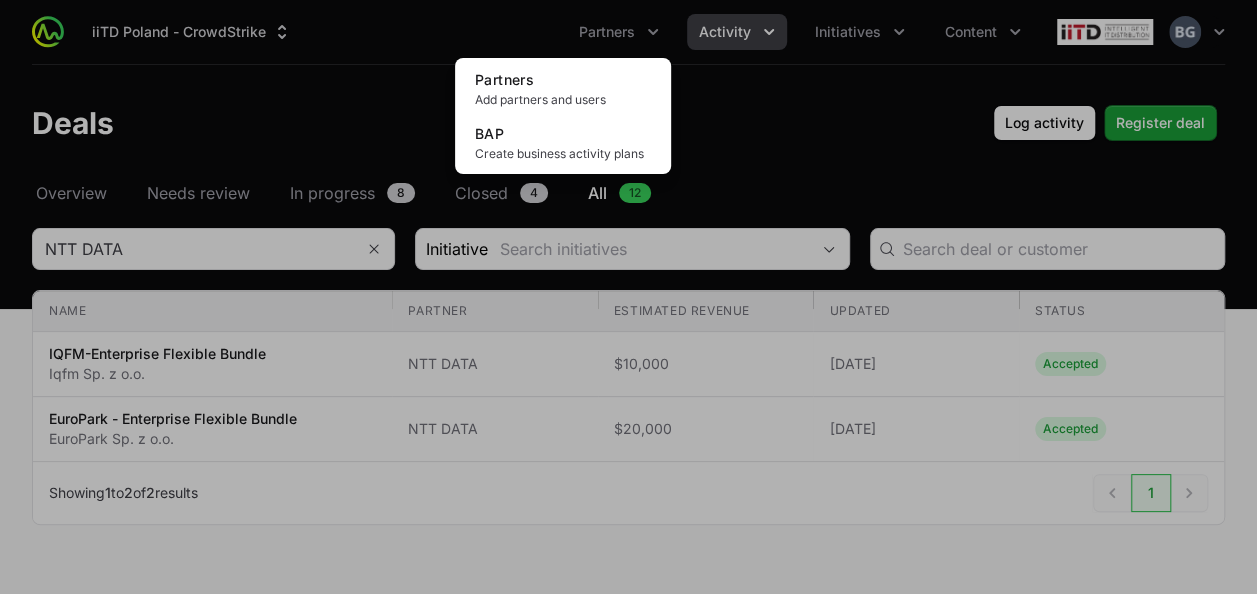 click 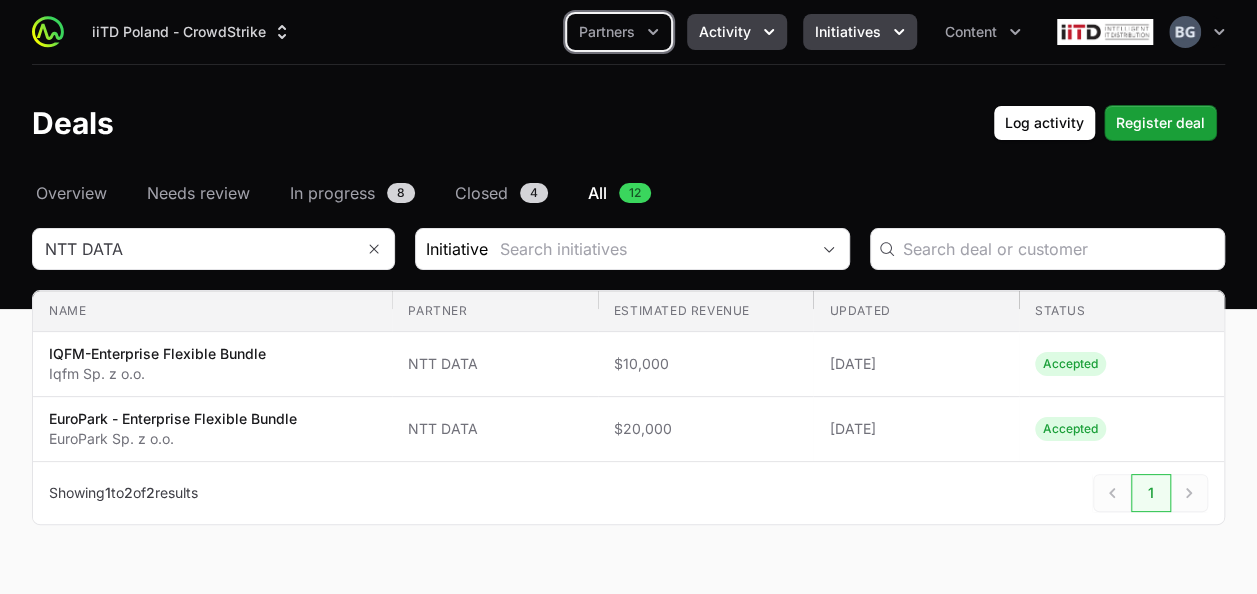 click on "Initiatives" 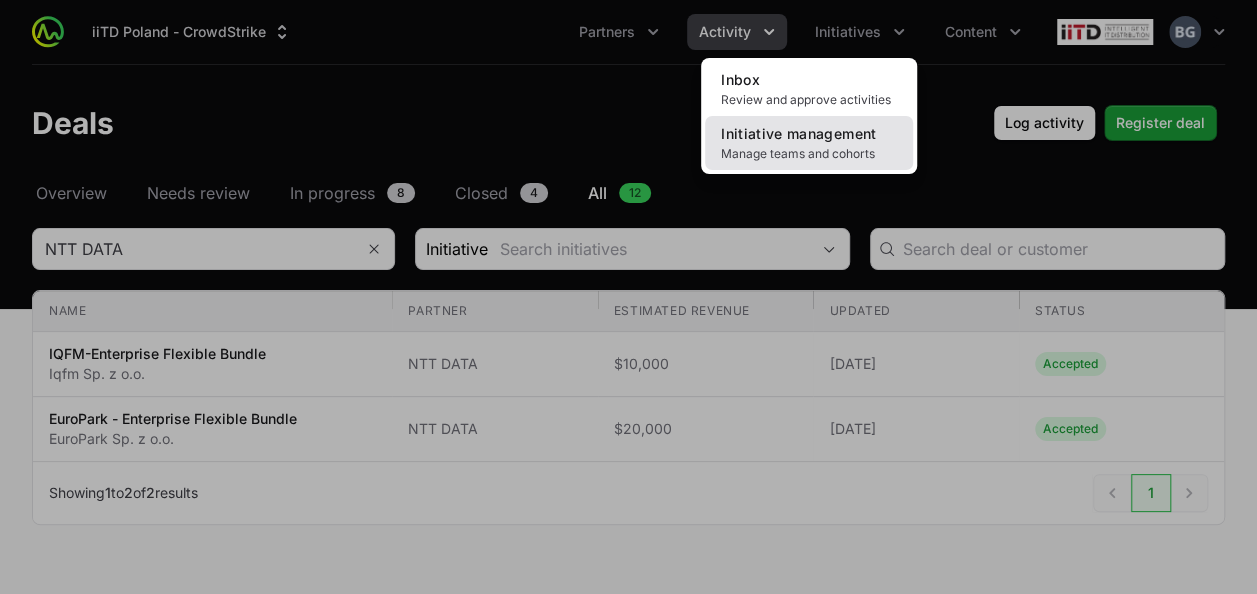 click on "Initiative management Manage teams and cohorts" 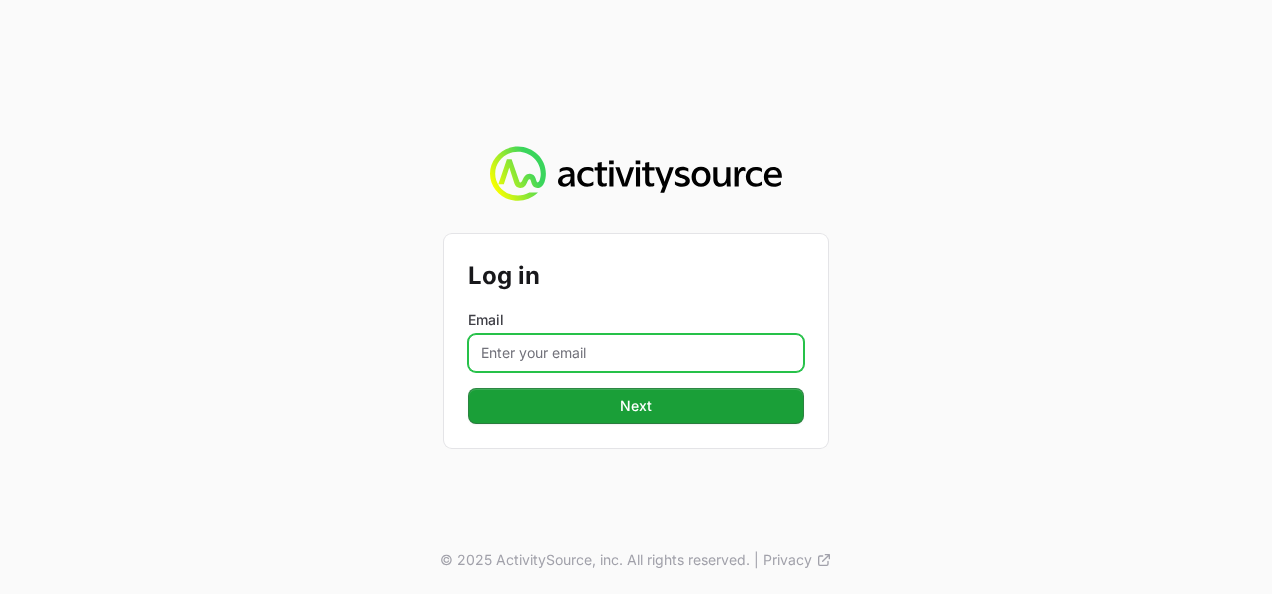 click on "Email" 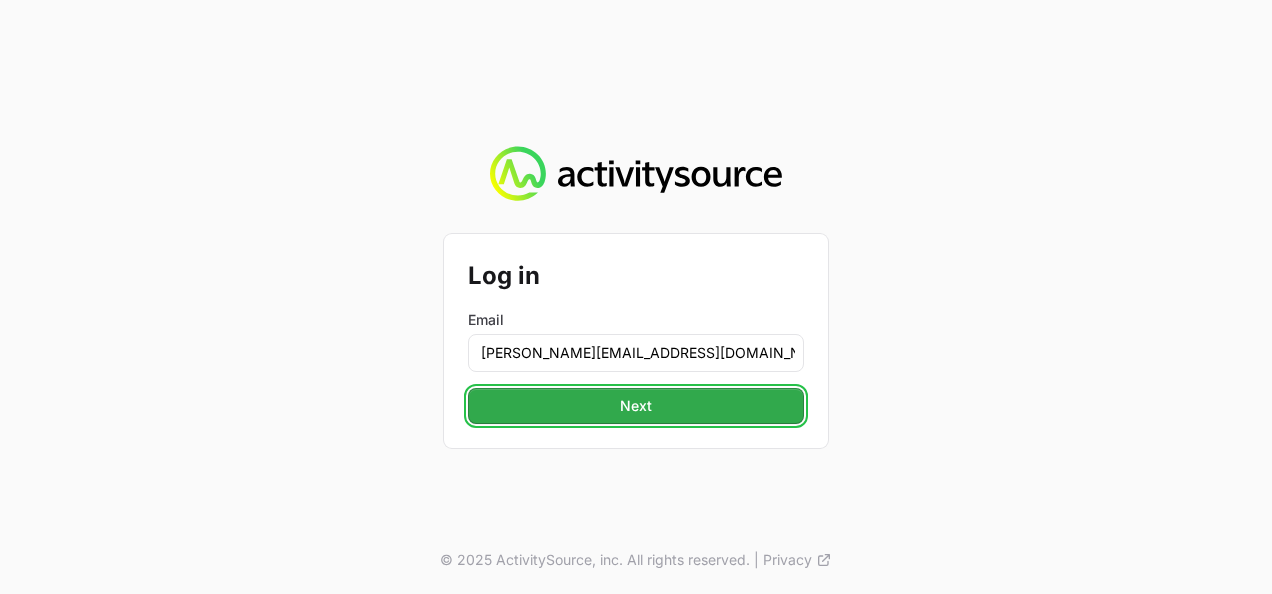 click on "Next" 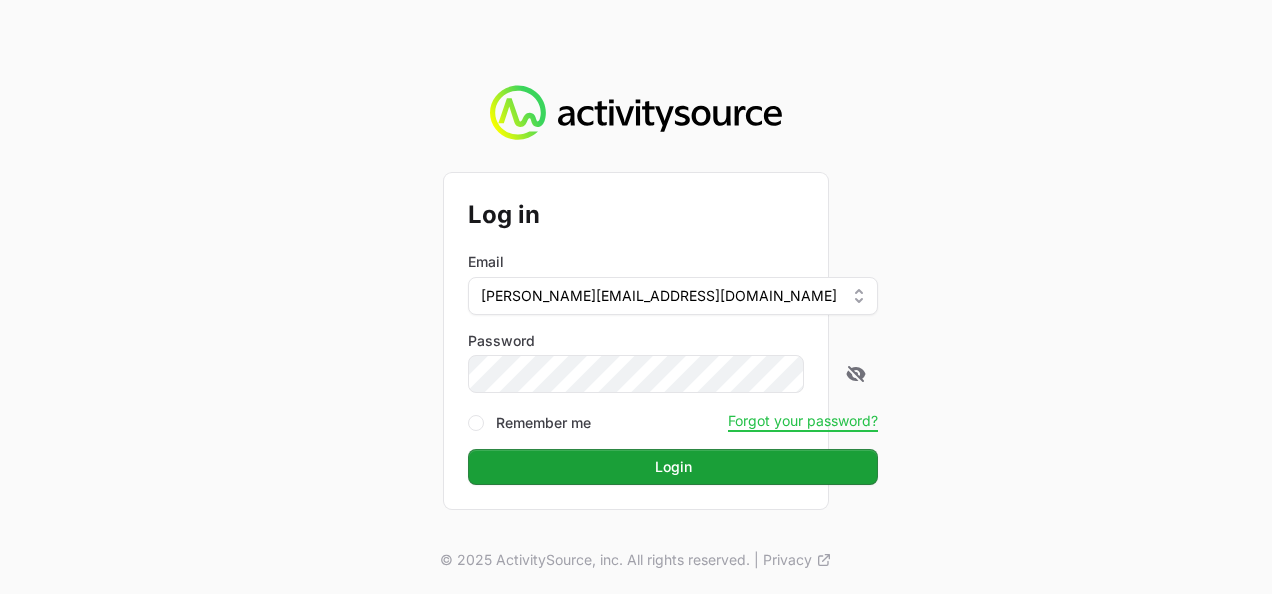 click on "Login" 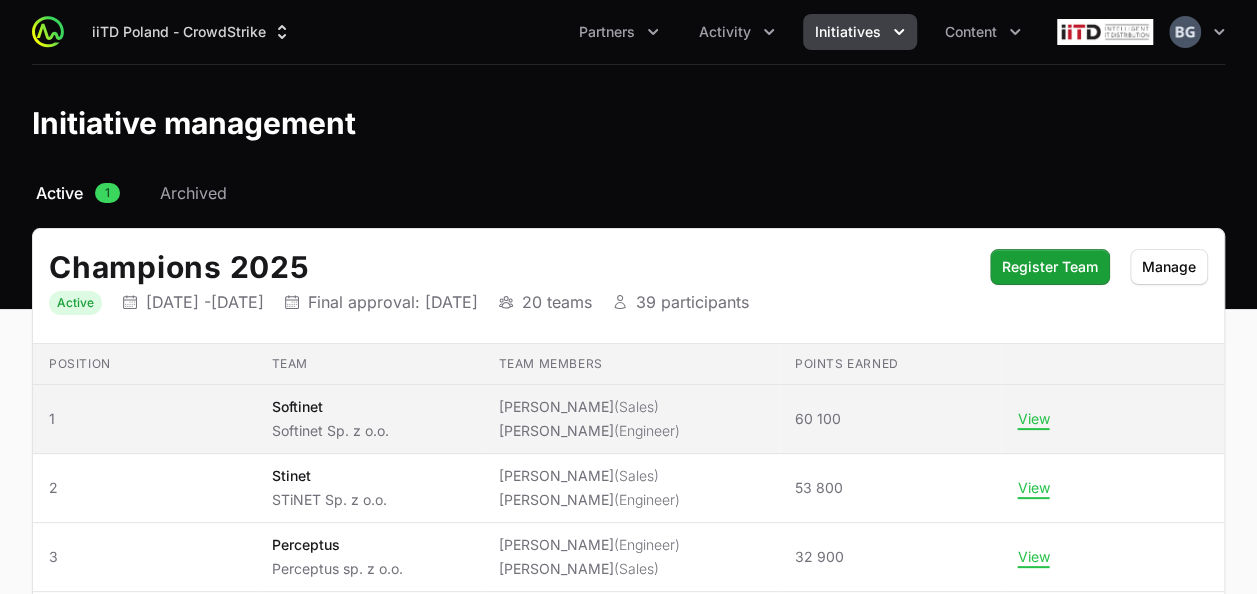 scroll, scrollTop: 152, scrollLeft: 0, axis: vertical 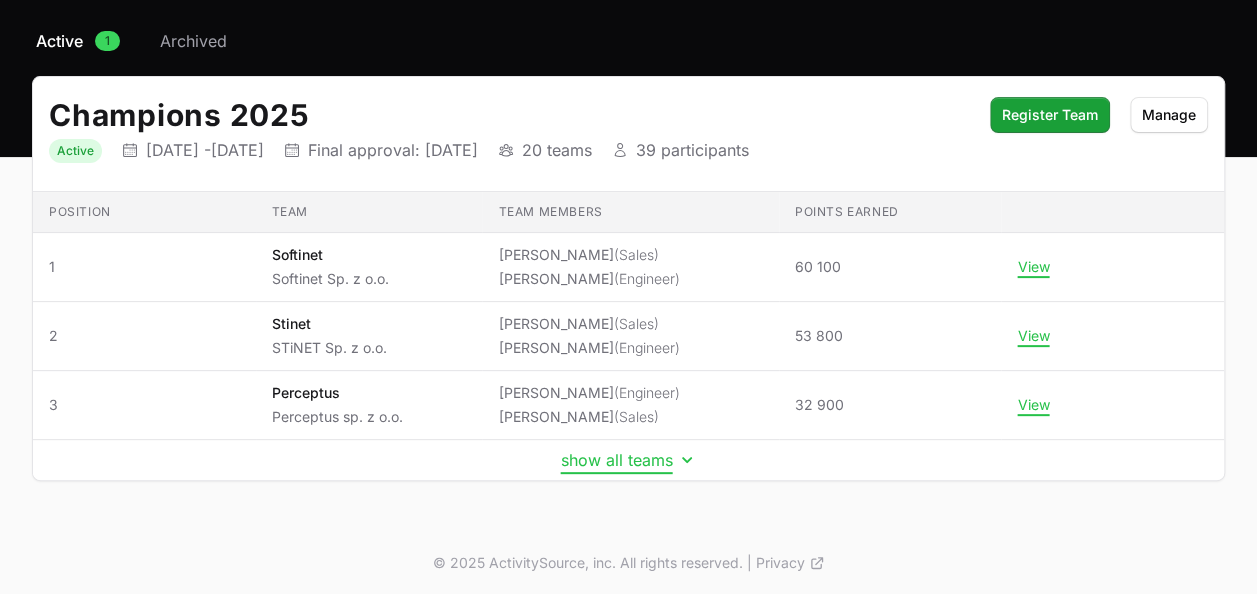 click on "show all teams" 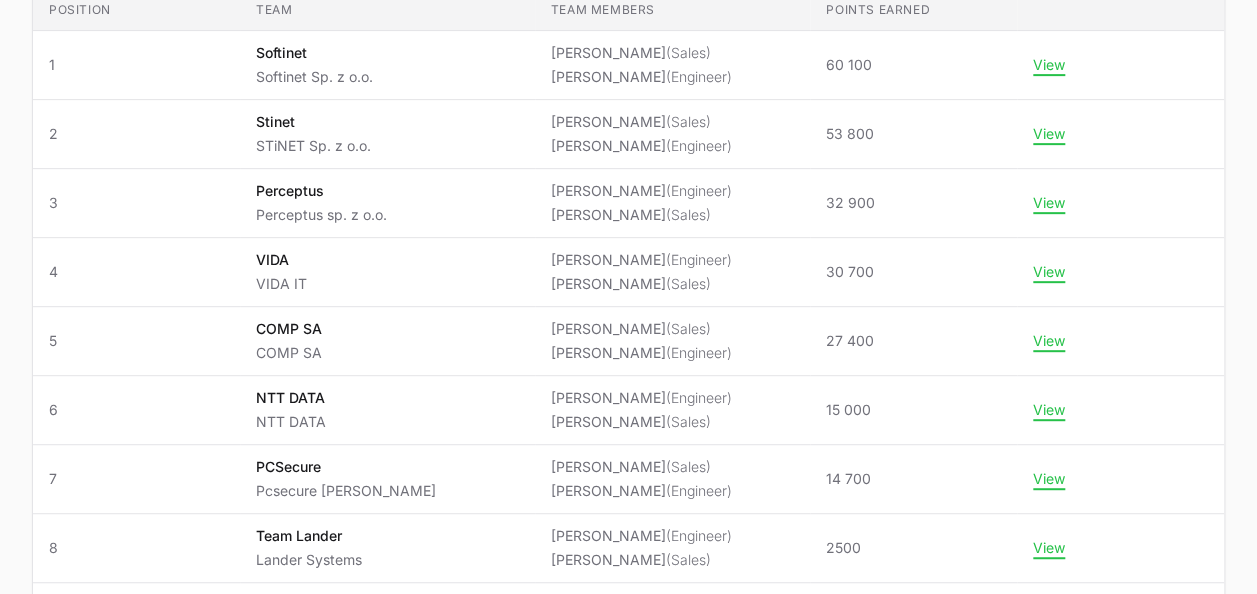 scroll, scrollTop: 252, scrollLeft: 0, axis: vertical 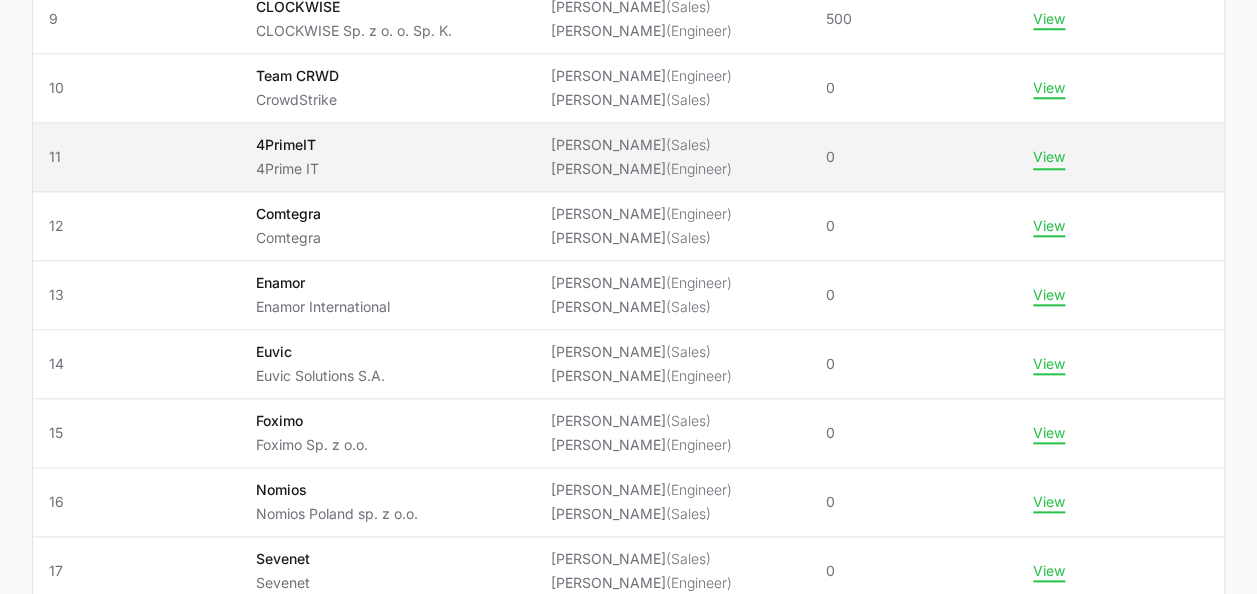 click on "View" 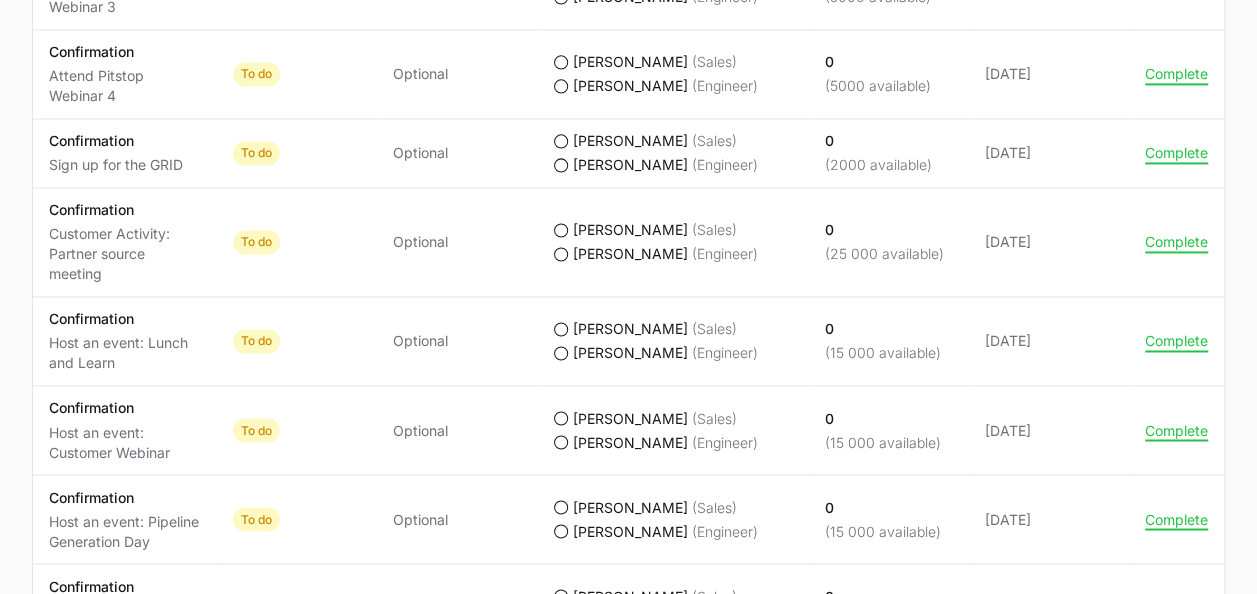scroll, scrollTop: 1500, scrollLeft: 0, axis: vertical 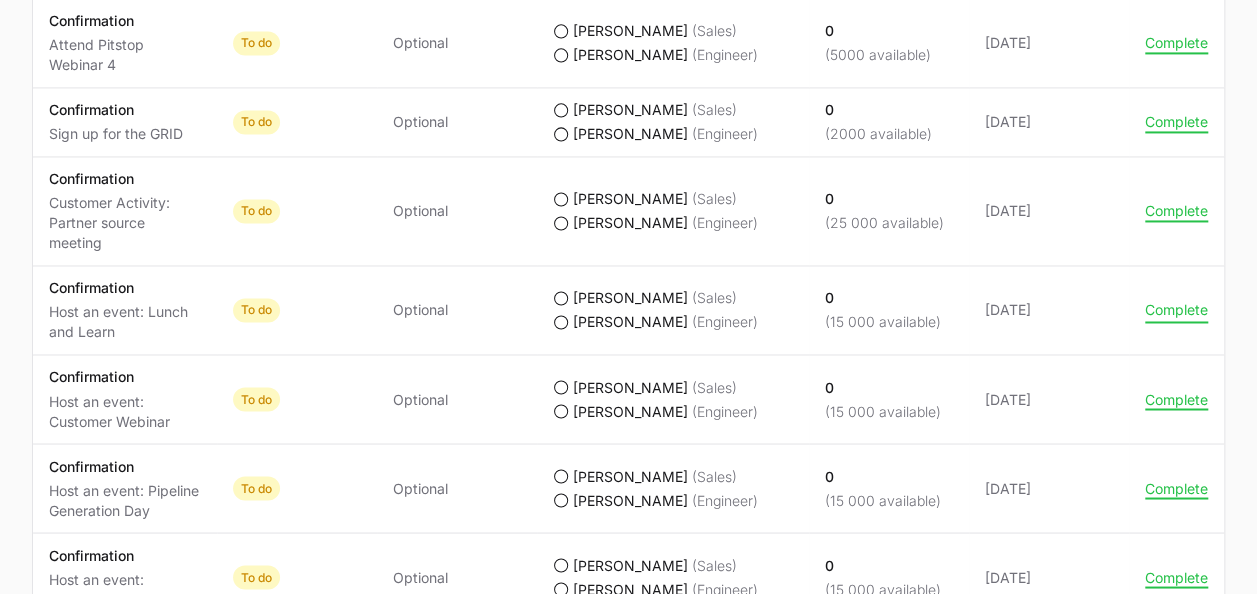 click on "Complete" 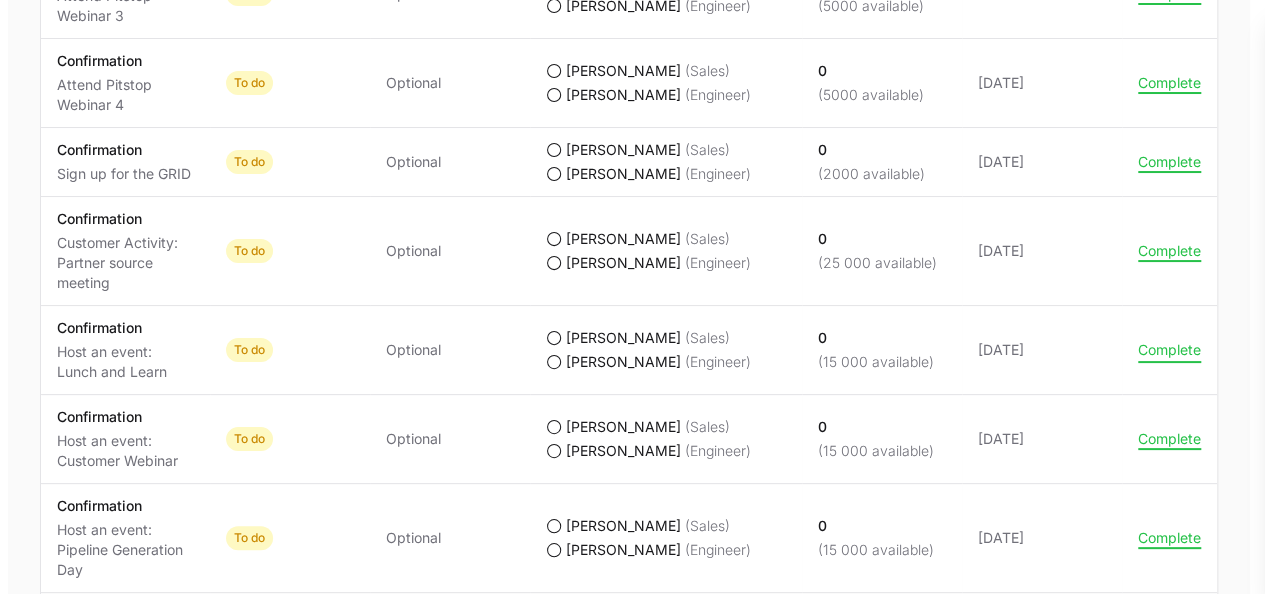 scroll, scrollTop: 1400, scrollLeft: 0, axis: vertical 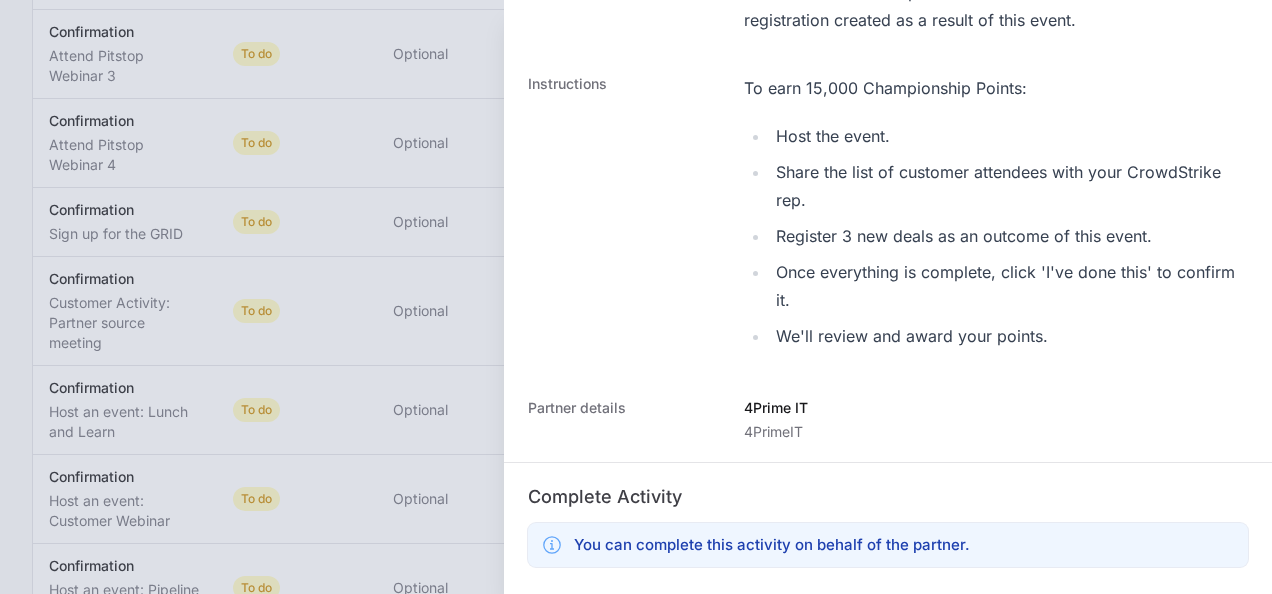 click at bounding box center [636, 297] 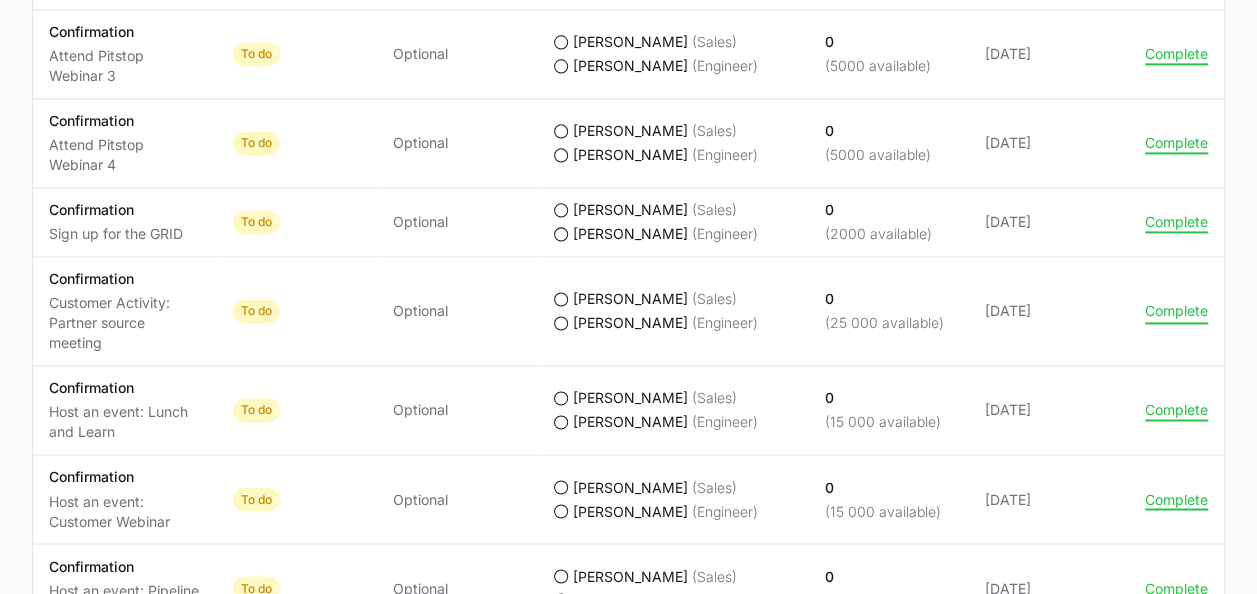 click on "Complete" 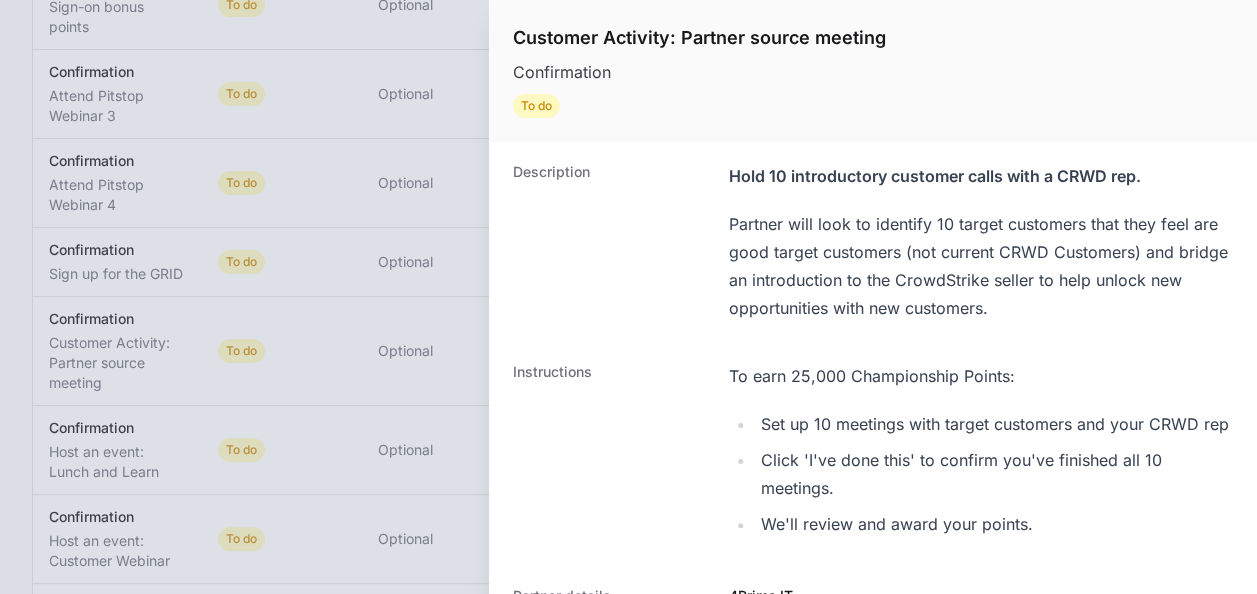 scroll, scrollTop: 1320, scrollLeft: 0, axis: vertical 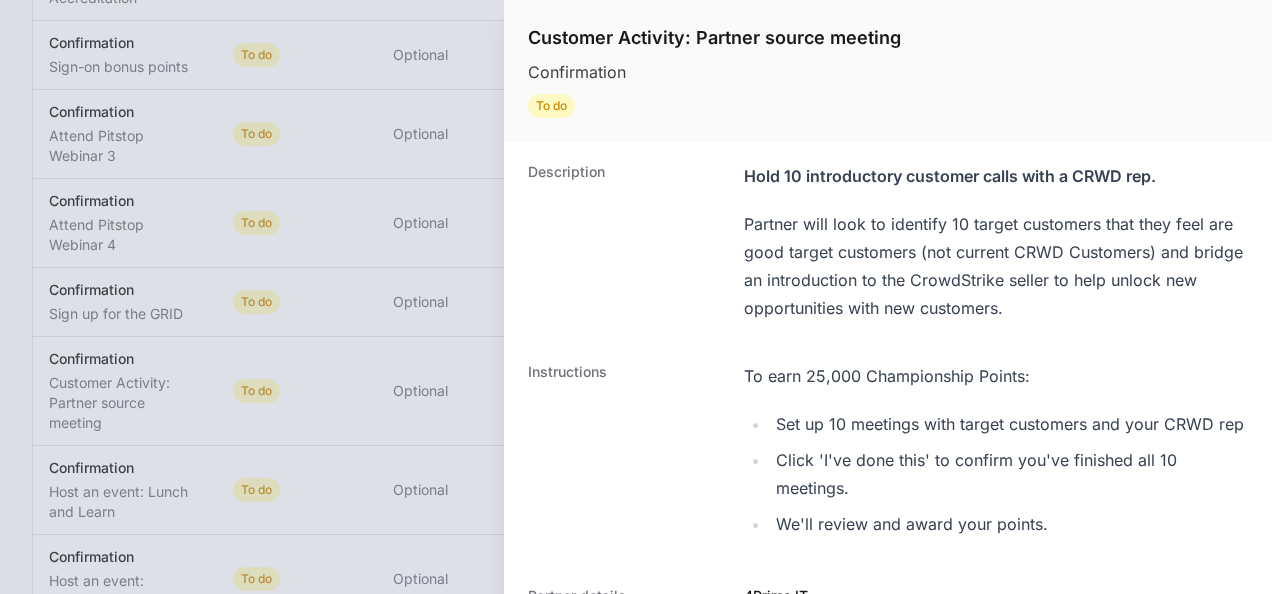 click at bounding box center (636, 297) 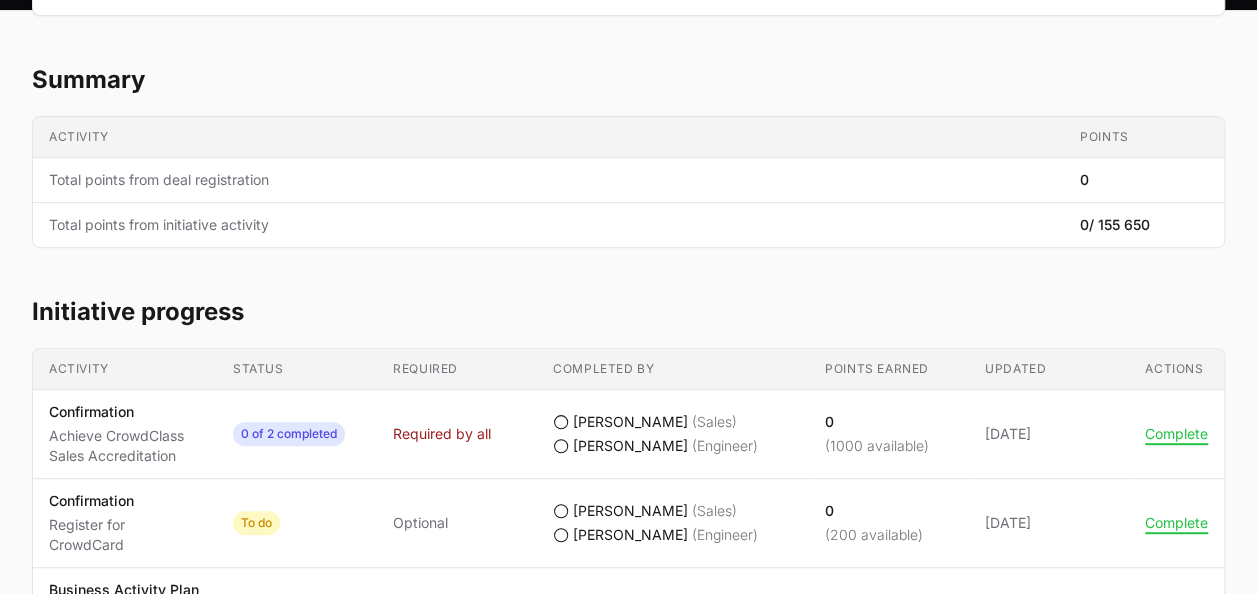 scroll, scrollTop: 20, scrollLeft: 0, axis: vertical 